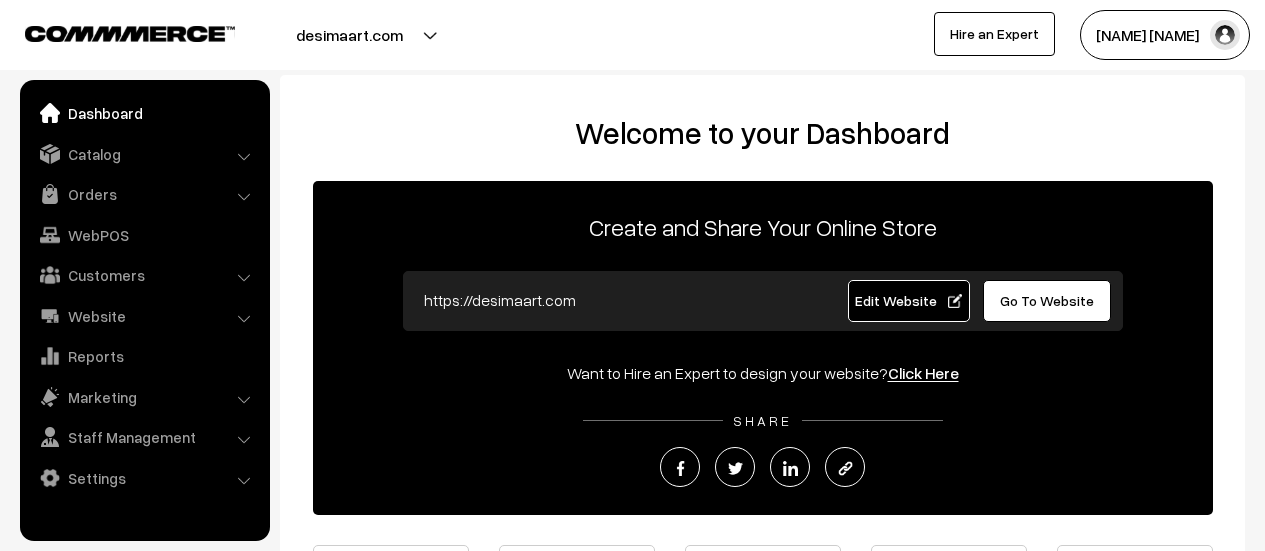 scroll, scrollTop: 0, scrollLeft: 0, axis: both 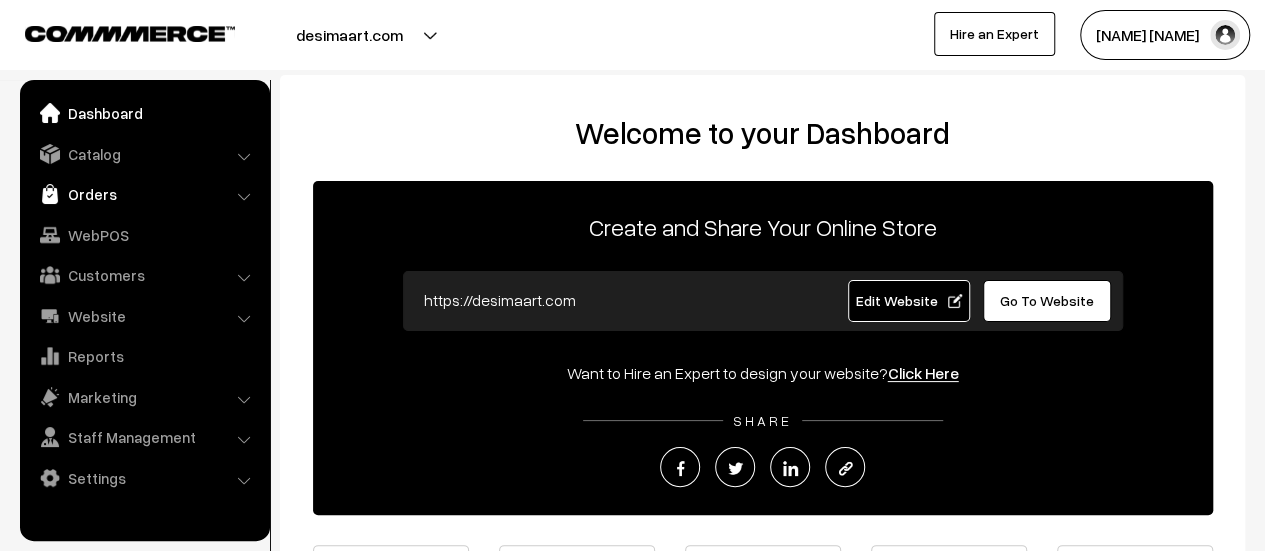 click on "Orders" at bounding box center [144, 194] 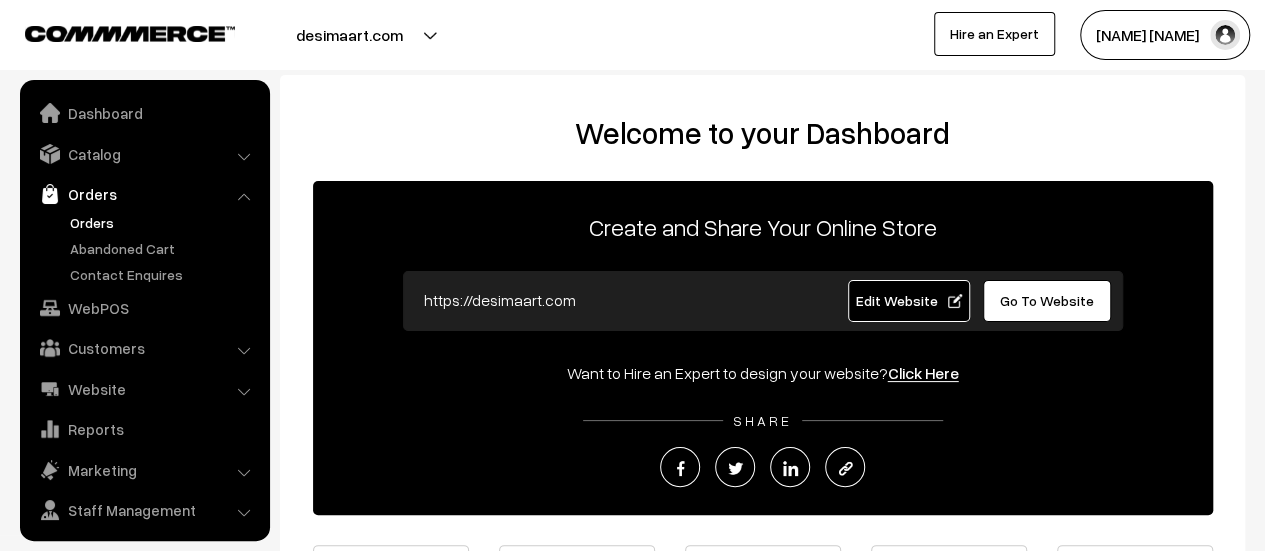 click on "Orders" at bounding box center [164, 222] 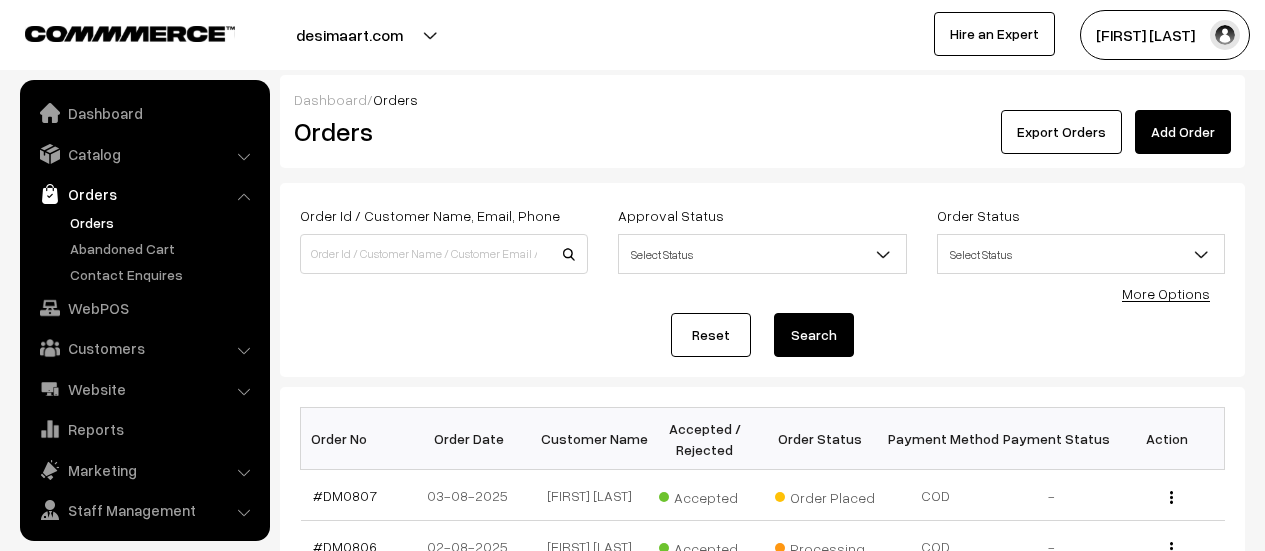 scroll, scrollTop: 0, scrollLeft: 0, axis: both 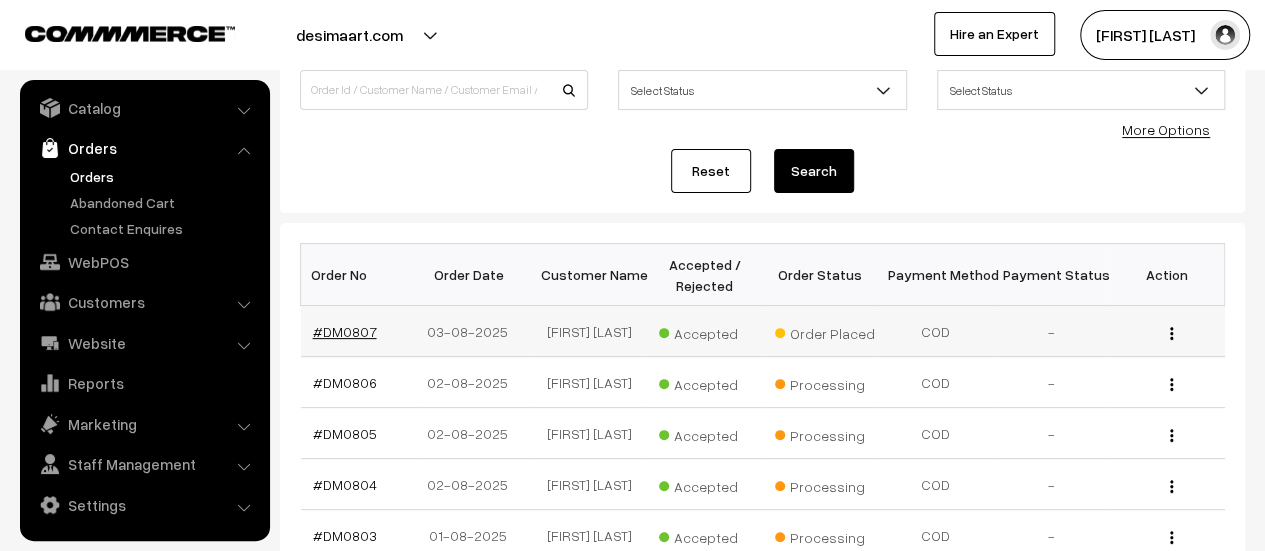click on "#DM0807" at bounding box center (345, 331) 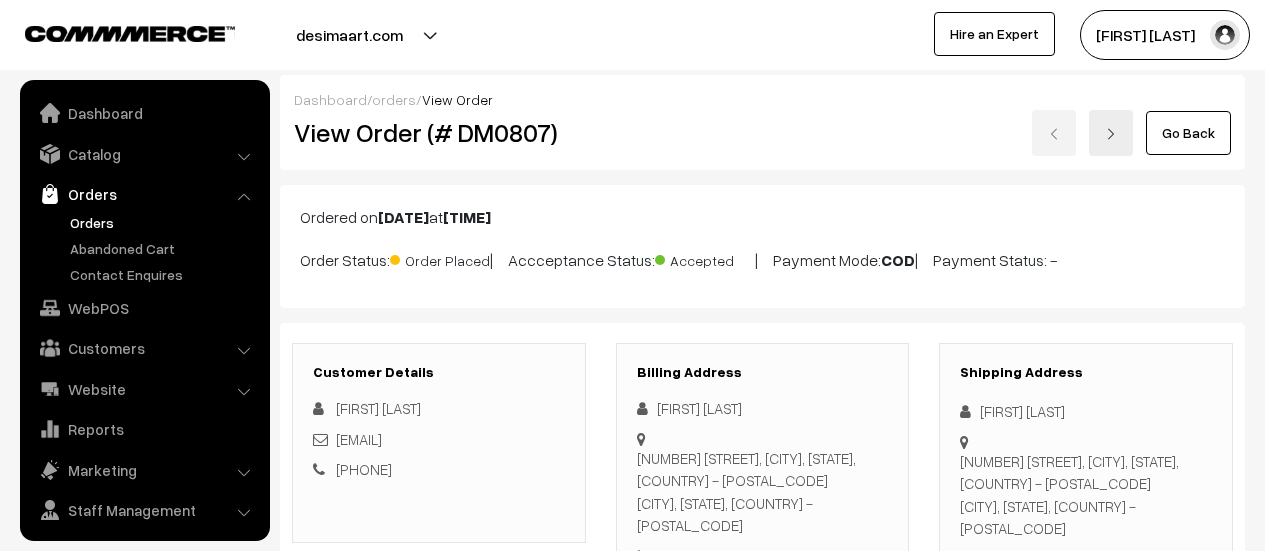 scroll, scrollTop: 351, scrollLeft: 0, axis: vertical 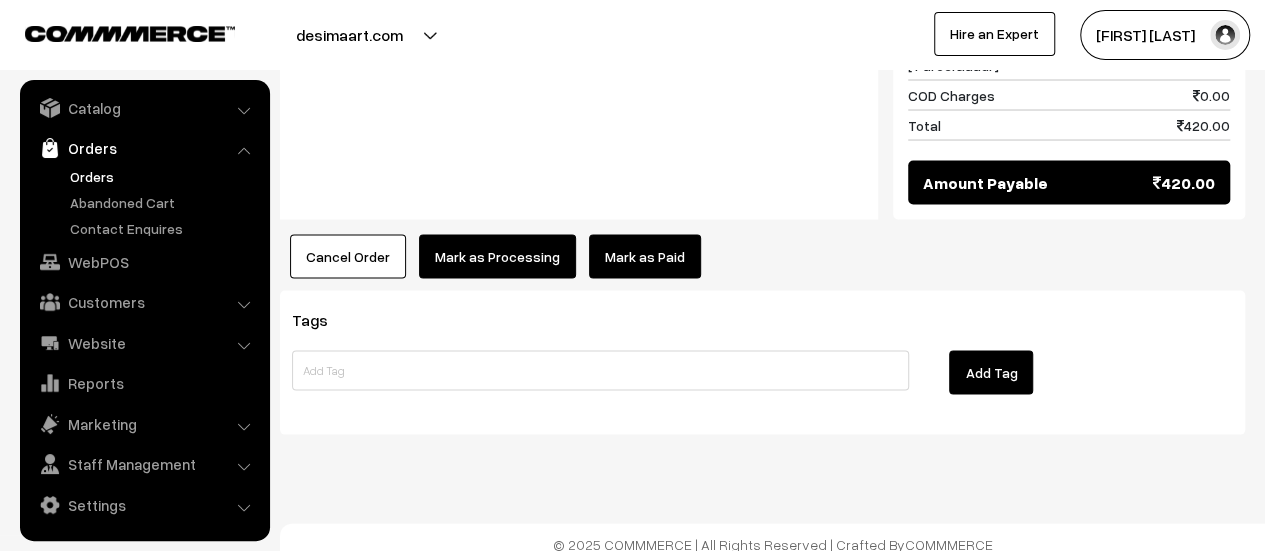 click on "Mark as Processing" at bounding box center (497, 256) 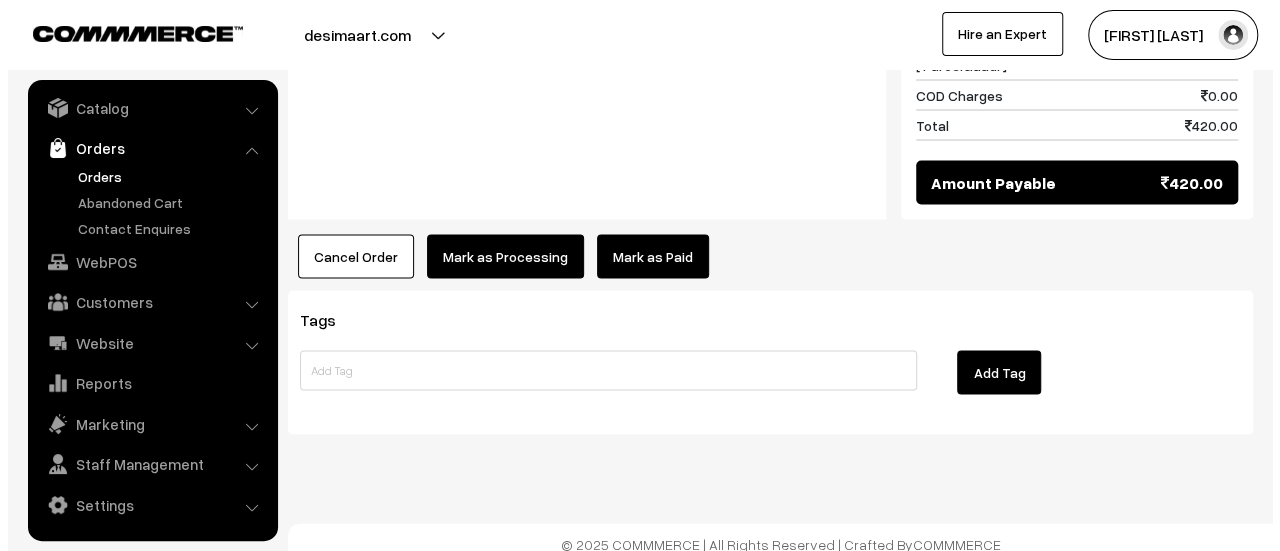 scroll, scrollTop: 1844, scrollLeft: 0, axis: vertical 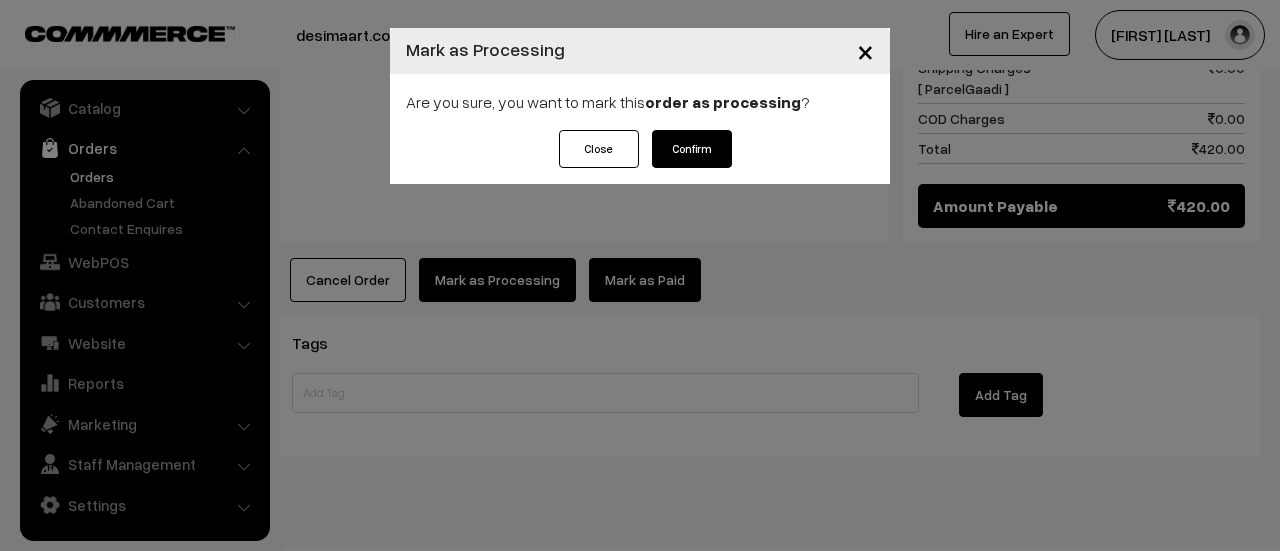click on "Confirm" at bounding box center (692, 149) 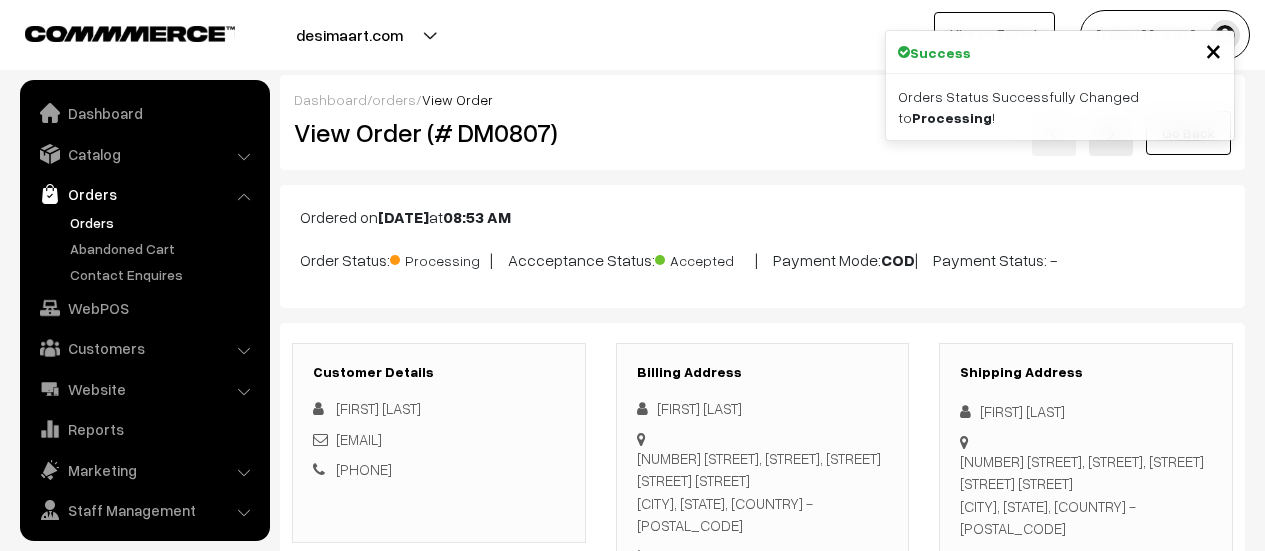 scroll, scrollTop: 0, scrollLeft: 0, axis: both 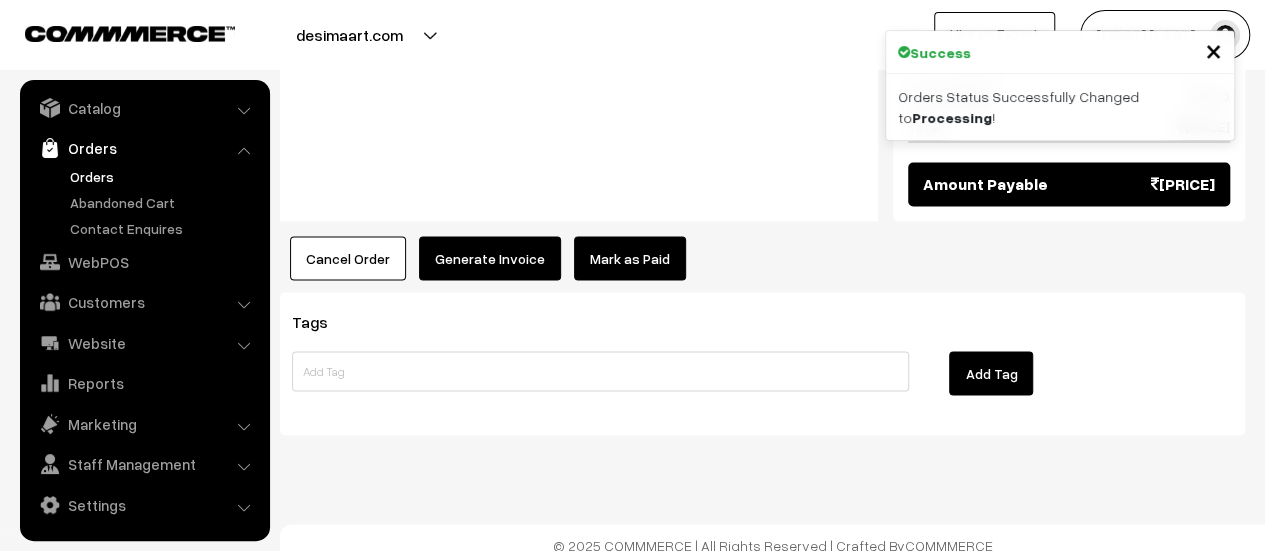click on "Generate Invoice" at bounding box center [490, 258] 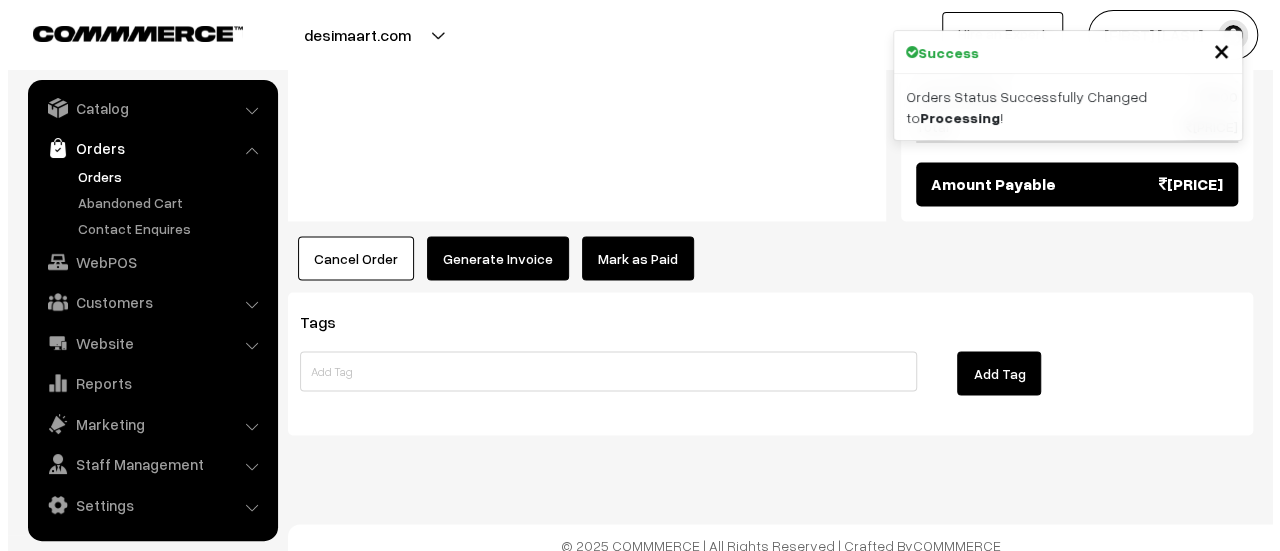 scroll, scrollTop: 1690, scrollLeft: 0, axis: vertical 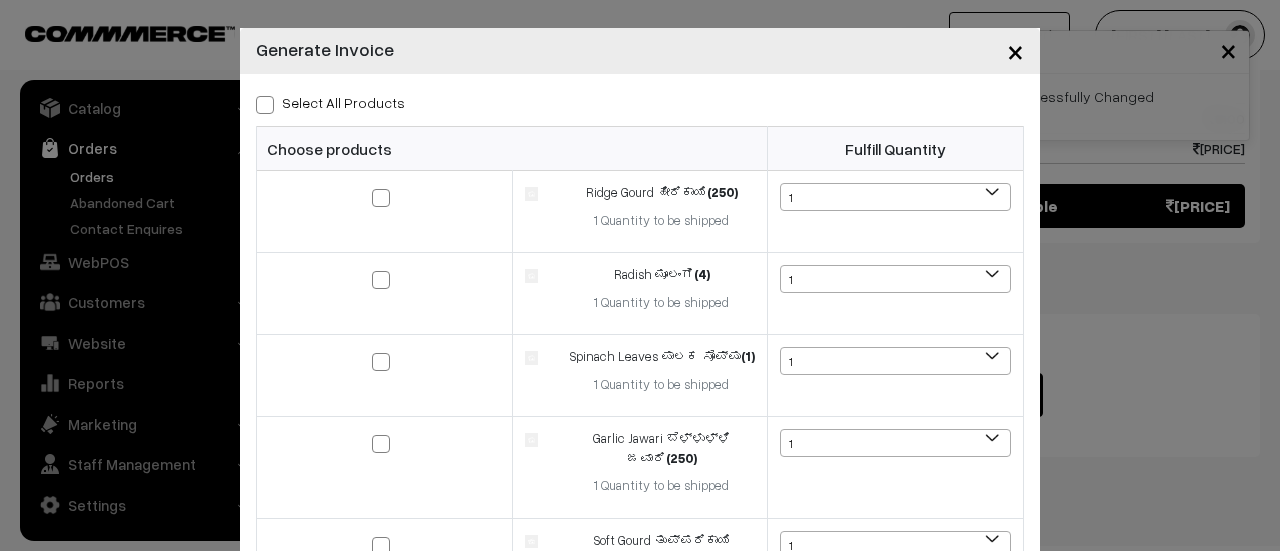 click at bounding box center [265, 105] 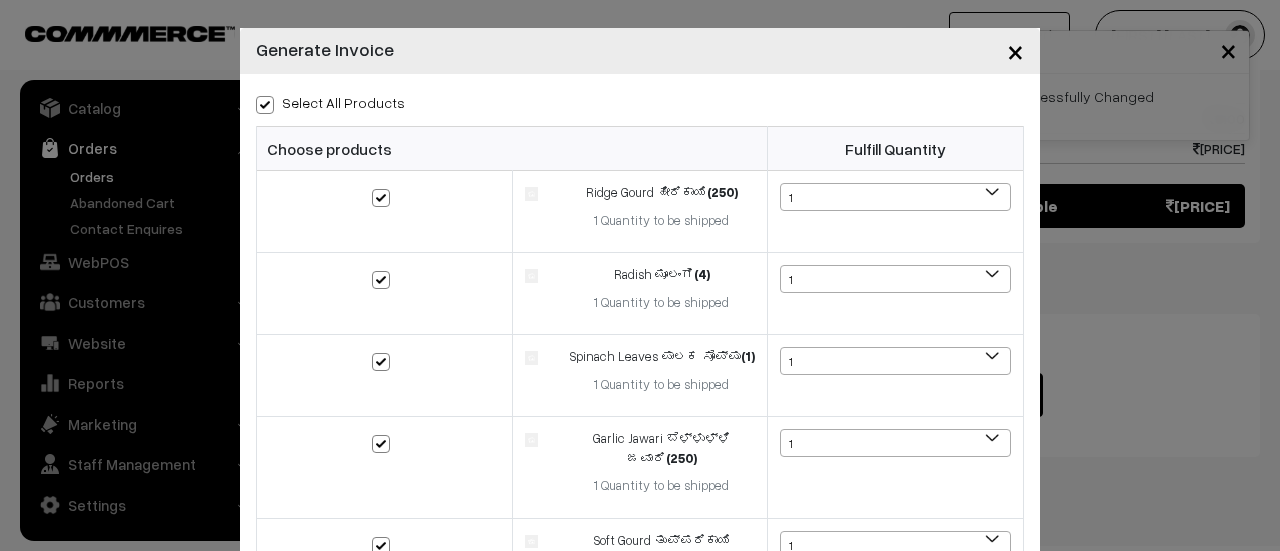 checkbox on "true" 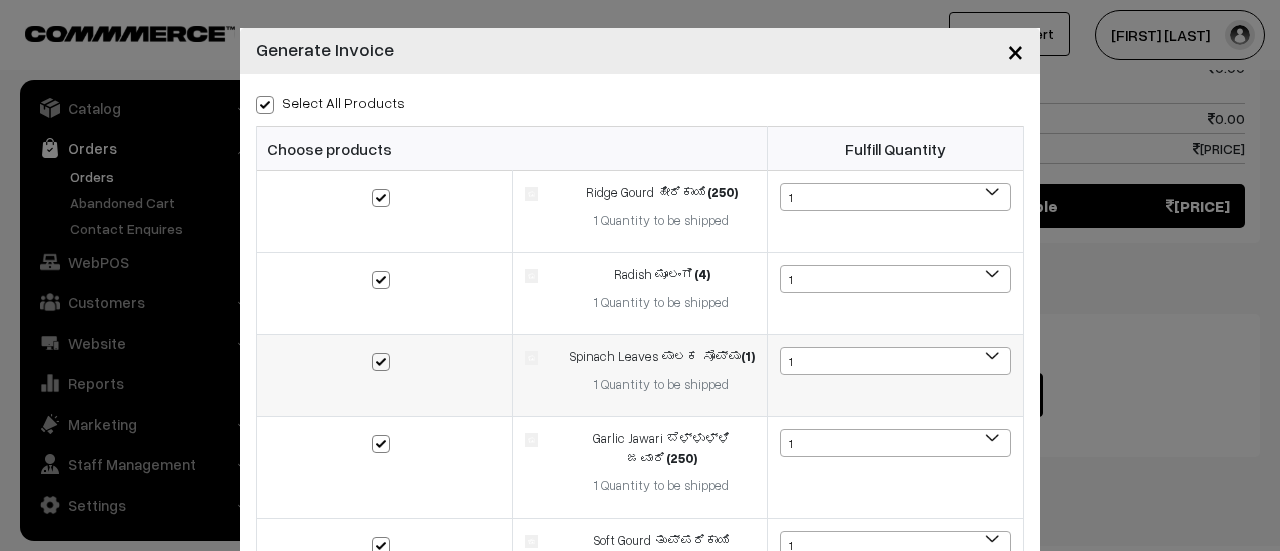 scroll, scrollTop: 499, scrollLeft: 0, axis: vertical 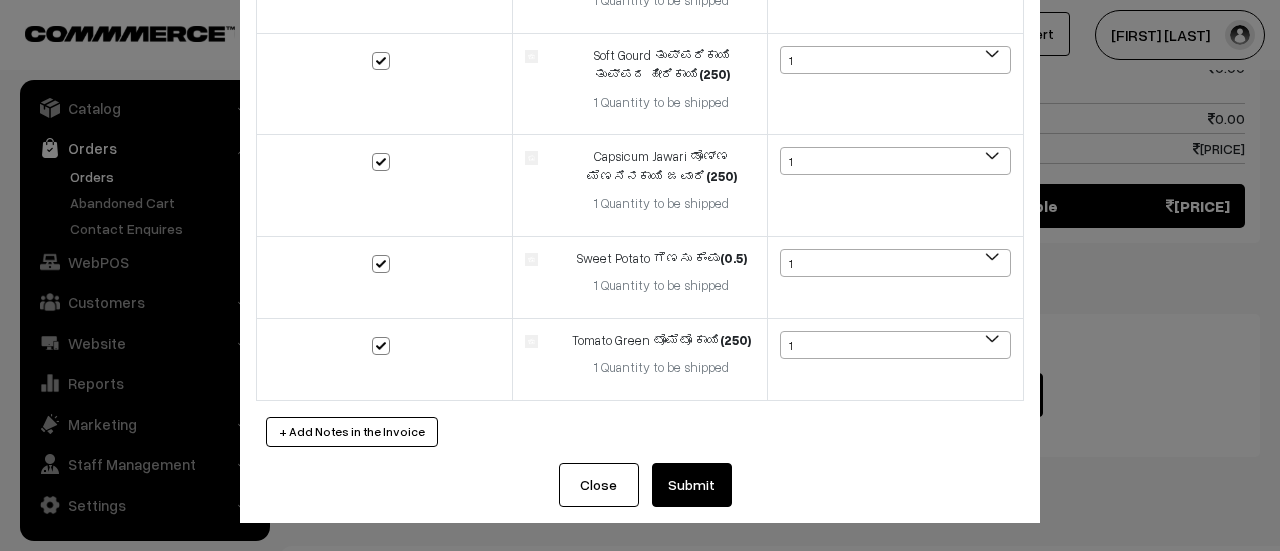 click on "Submit" at bounding box center (692, 485) 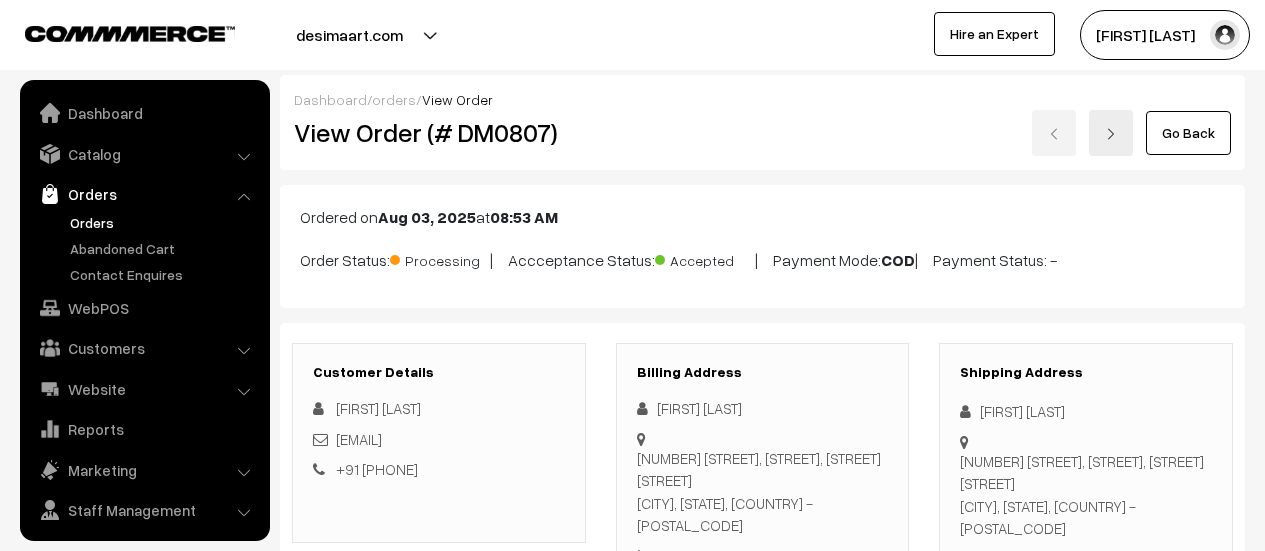 scroll, scrollTop: 1706, scrollLeft: 0, axis: vertical 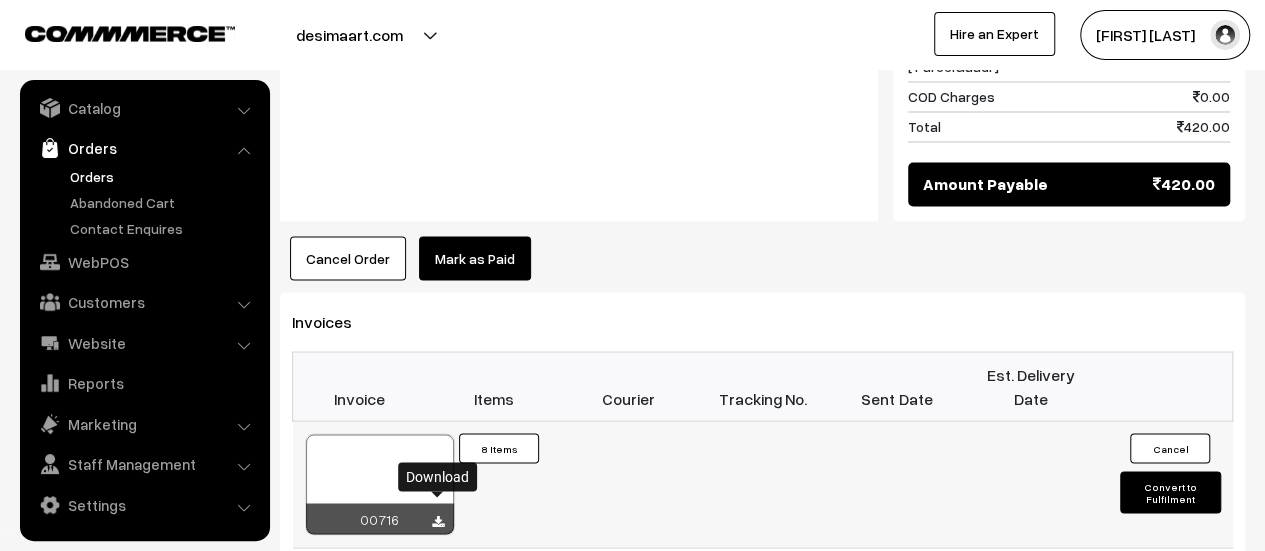 click at bounding box center (438, 521) 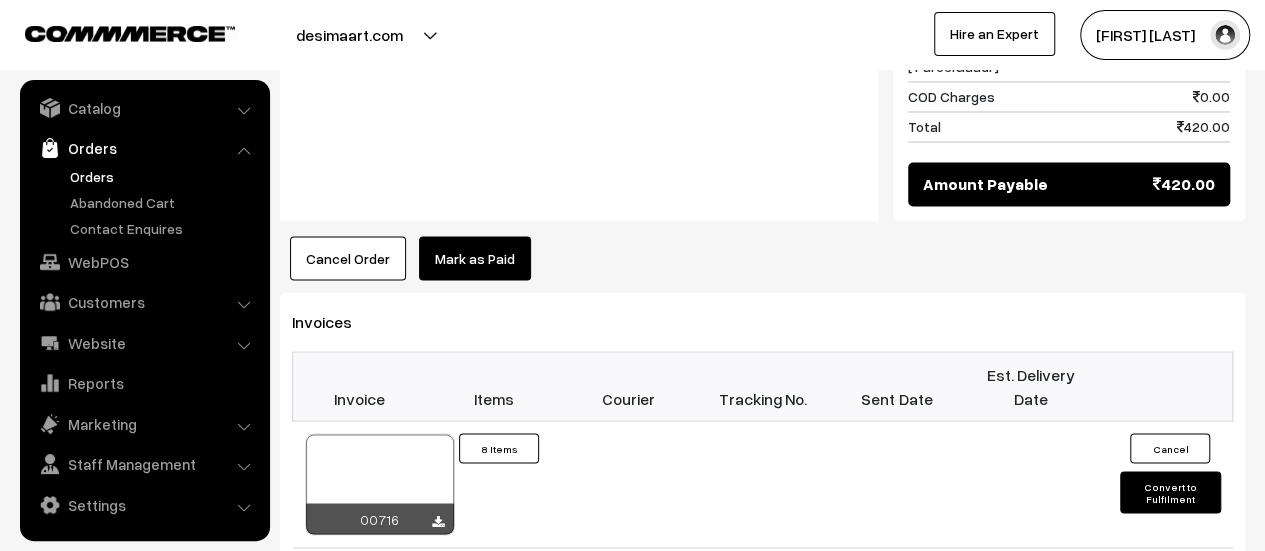 scroll, scrollTop: 1690, scrollLeft: 0, axis: vertical 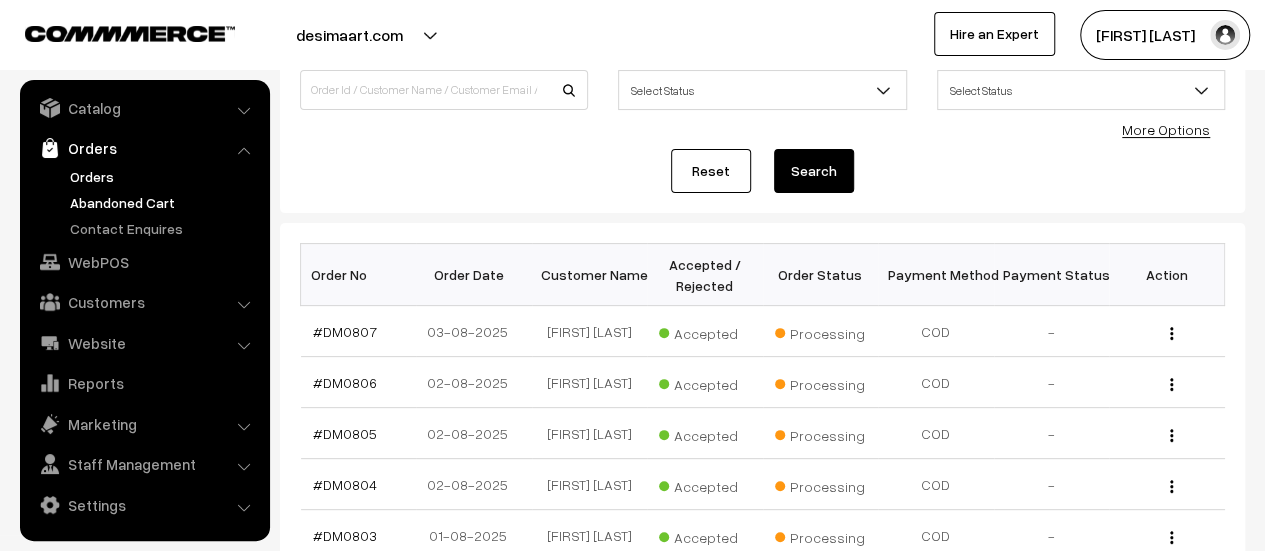 click on "Abandoned Cart" at bounding box center (164, 202) 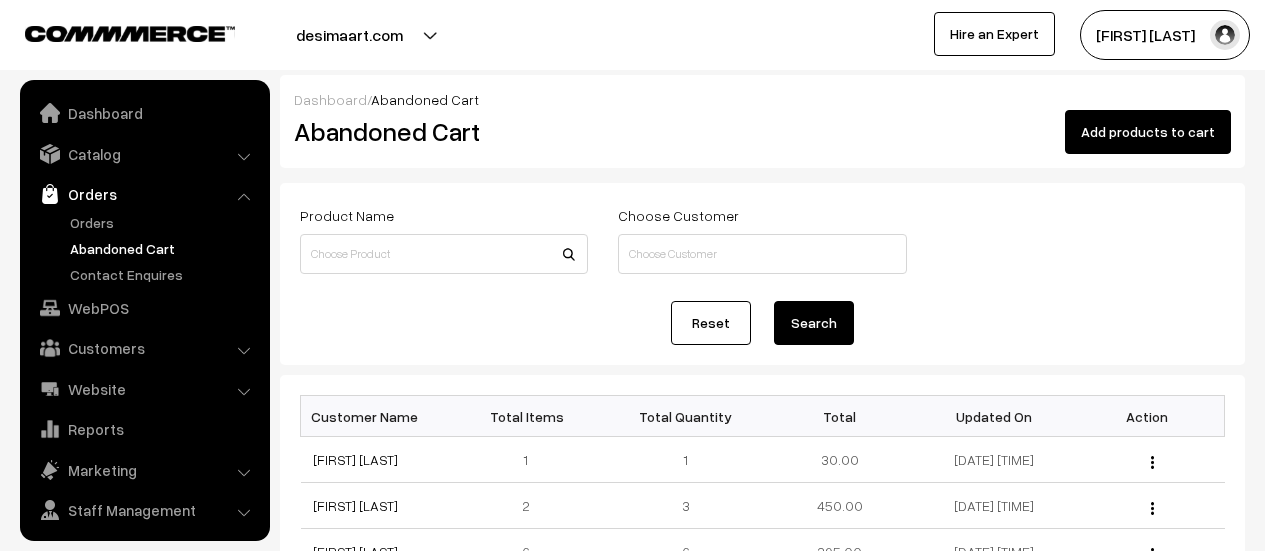 scroll, scrollTop: 0, scrollLeft: 0, axis: both 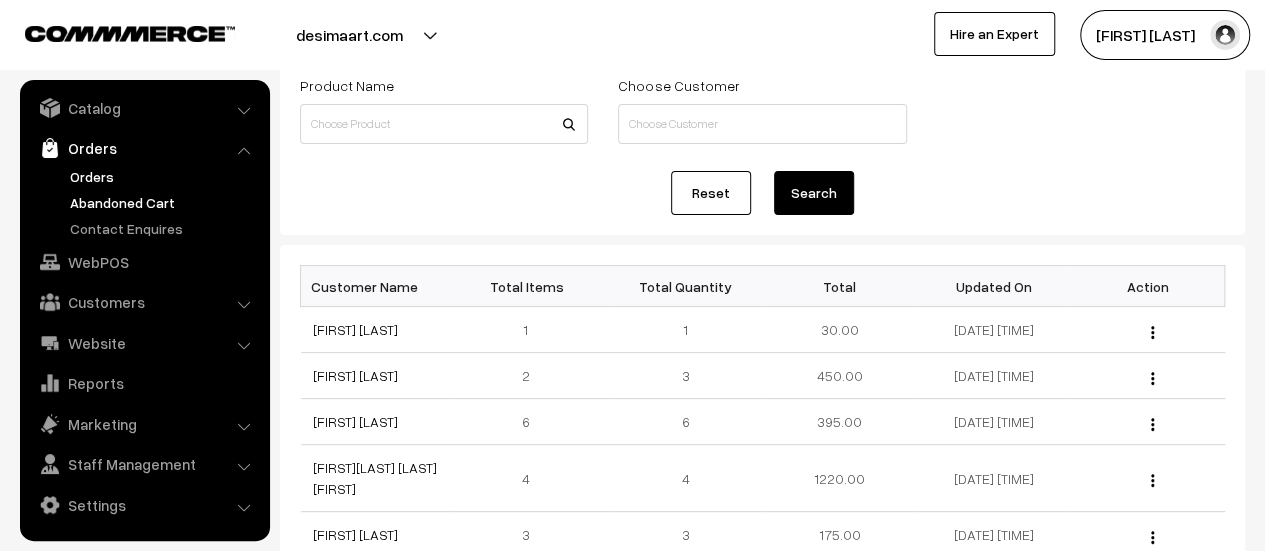 click on "Orders" at bounding box center (164, 176) 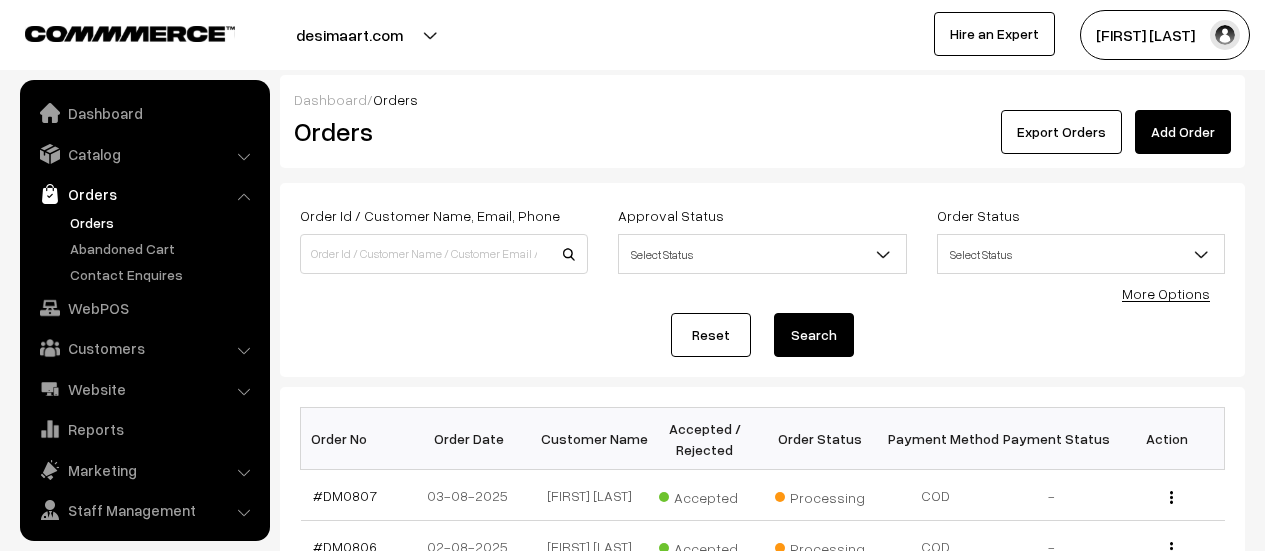 scroll, scrollTop: 0, scrollLeft: 0, axis: both 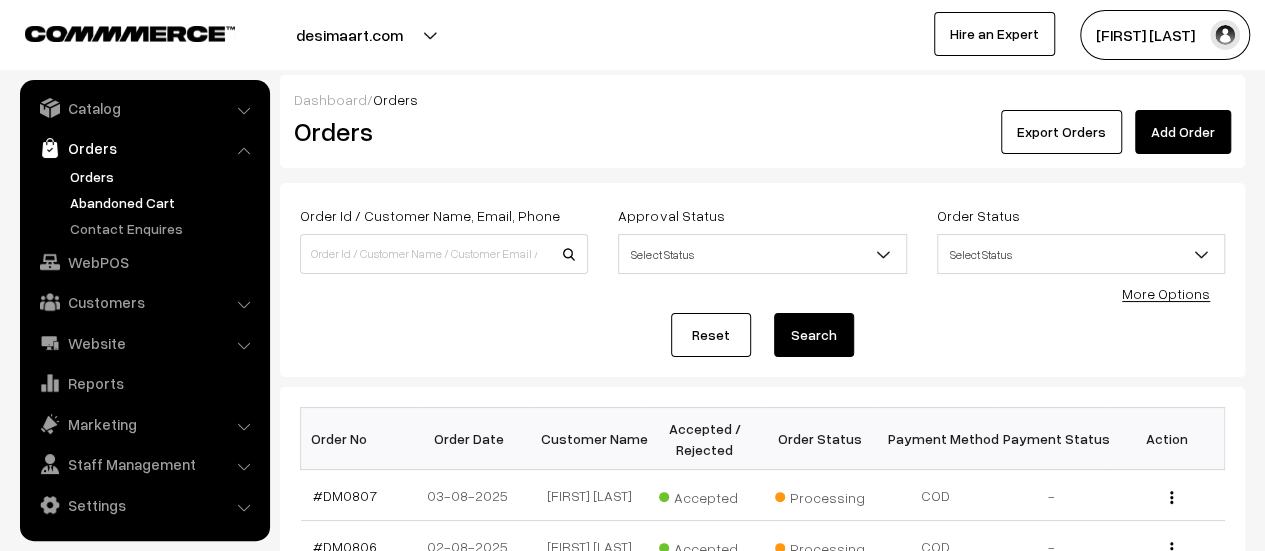 click on "Abandoned Cart" at bounding box center [164, 202] 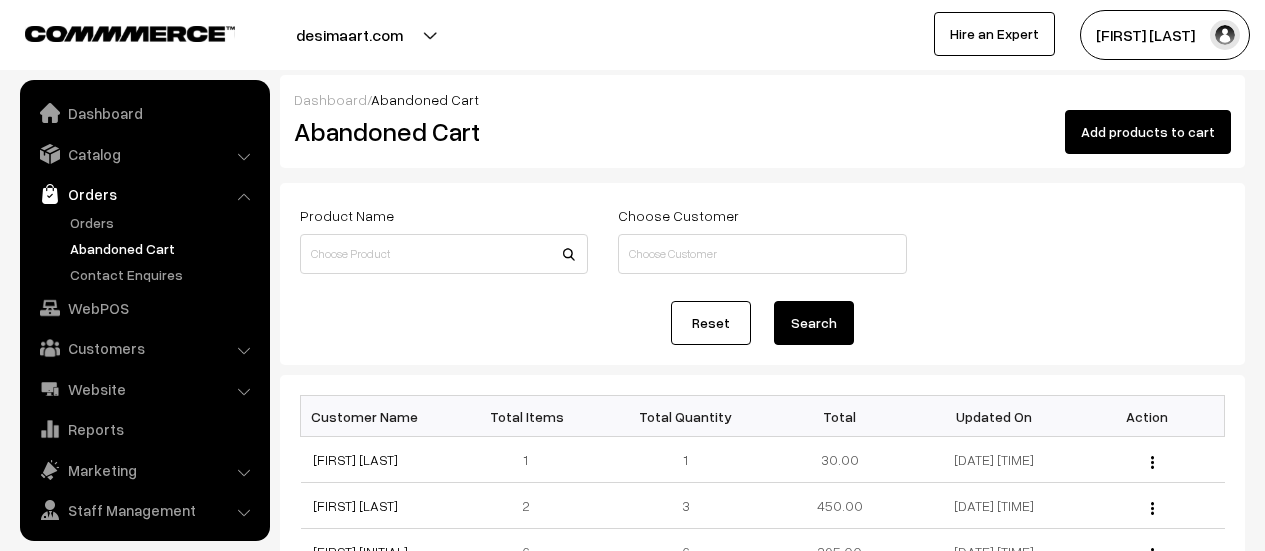scroll, scrollTop: 0, scrollLeft: 0, axis: both 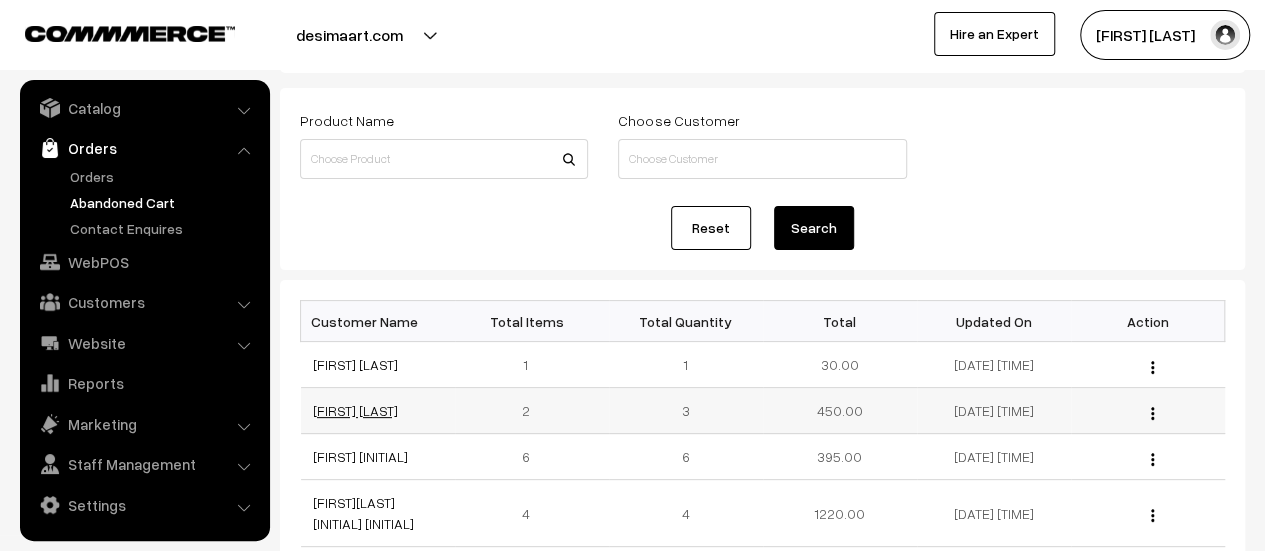 click on "Mamtha  Nagaraj" at bounding box center (355, 410) 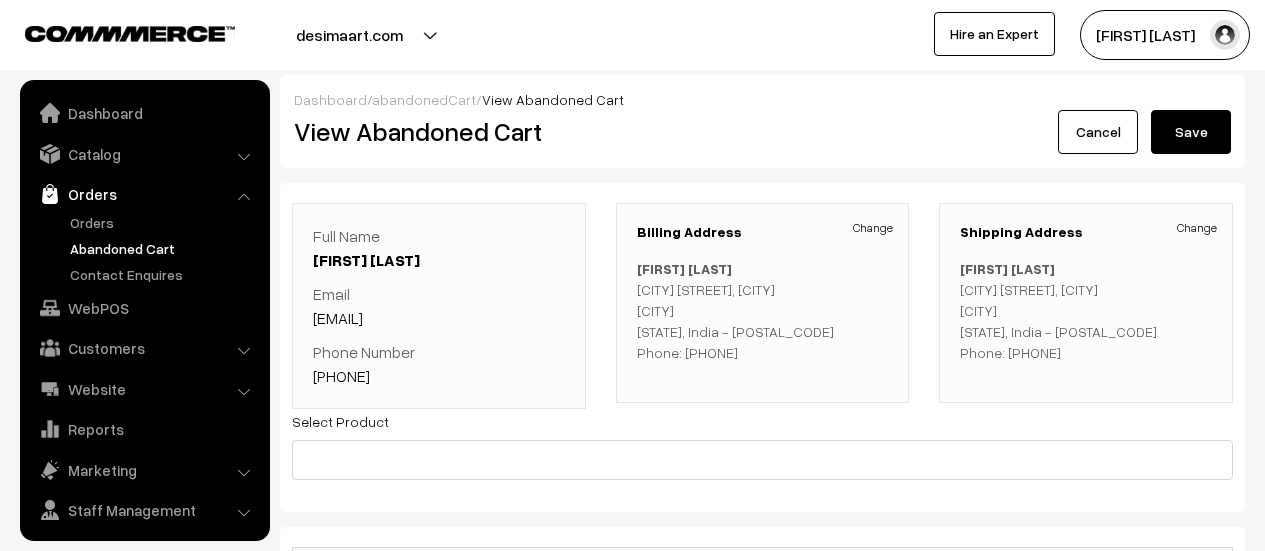 scroll, scrollTop: 0, scrollLeft: 0, axis: both 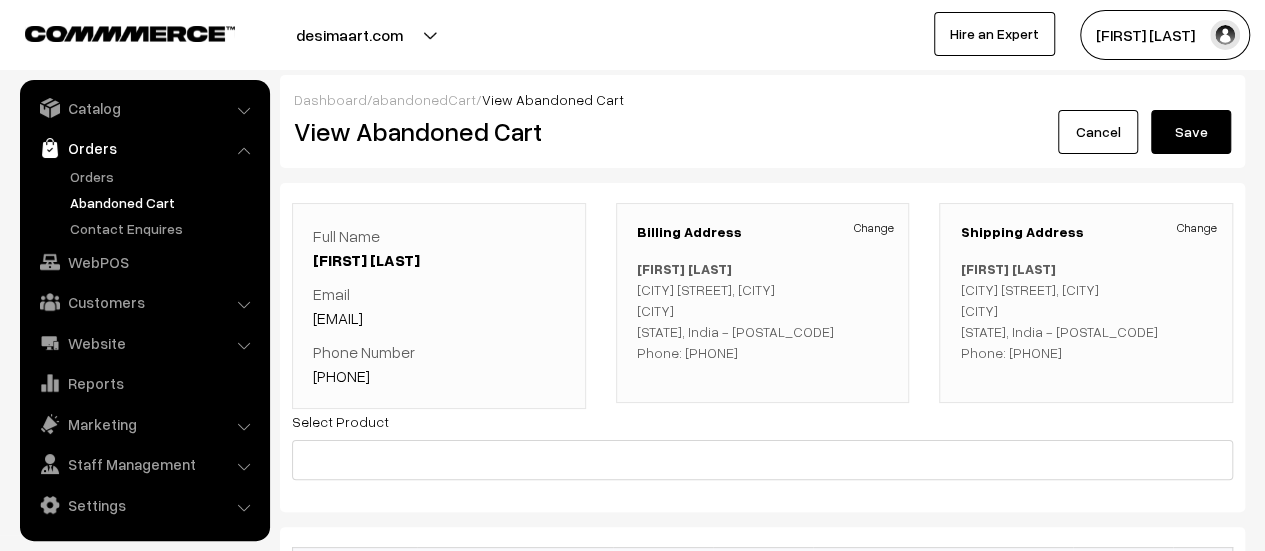 drag, startPoint x: 304, startPoint y: 253, endPoint x: 448, endPoint y: 254, distance: 144.00348 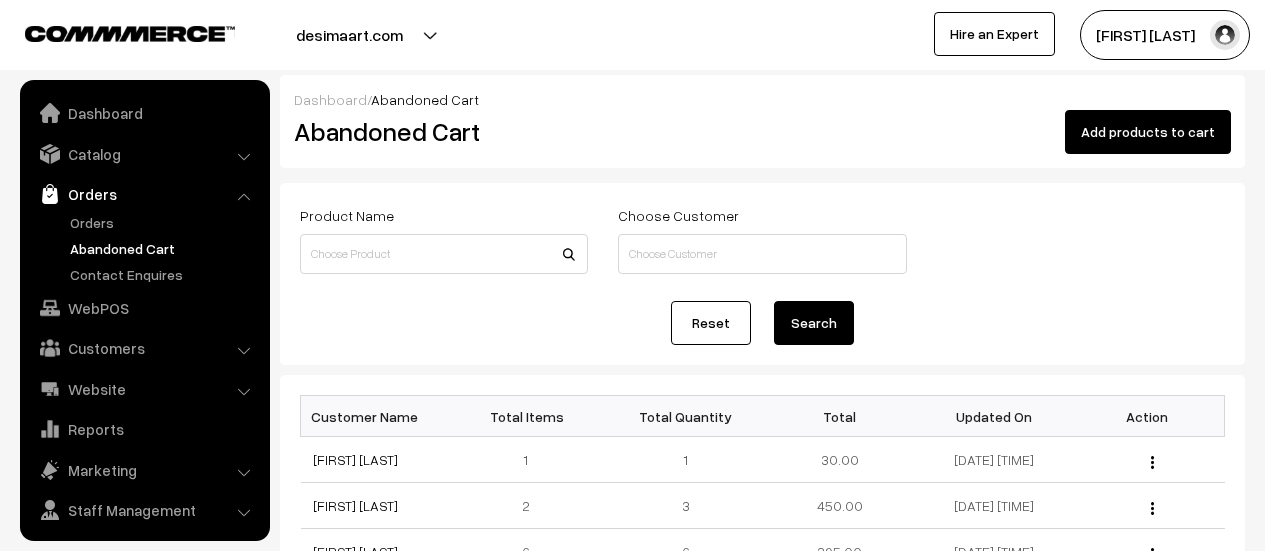 scroll, scrollTop: 95, scrollLeft: 0, axis: vertical 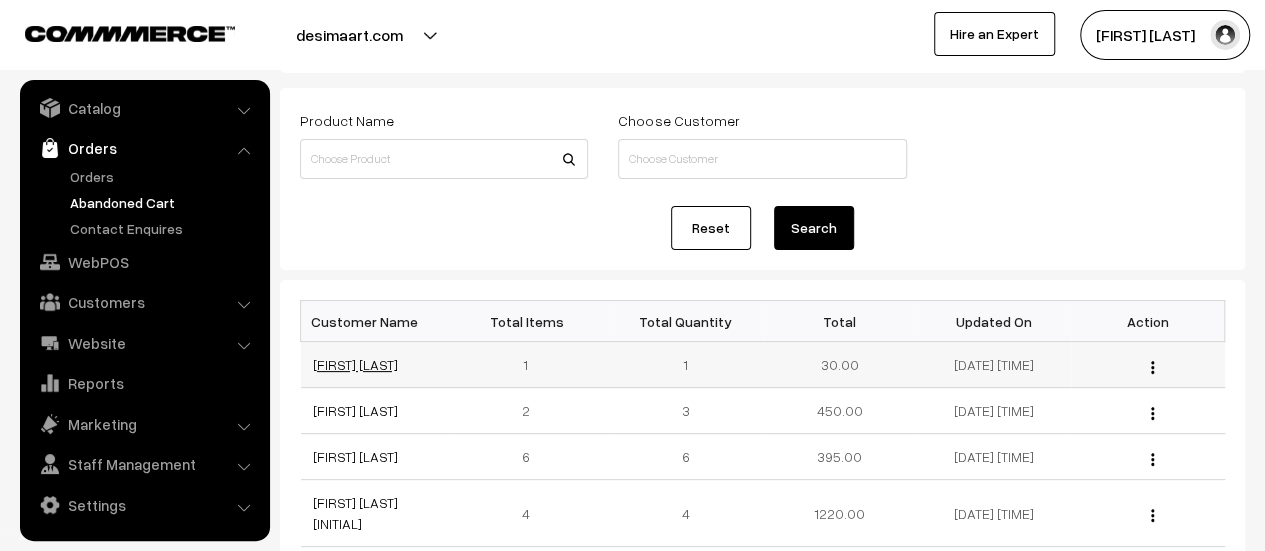 click on "Shoba  Patil" at bounding box center (355, 364) 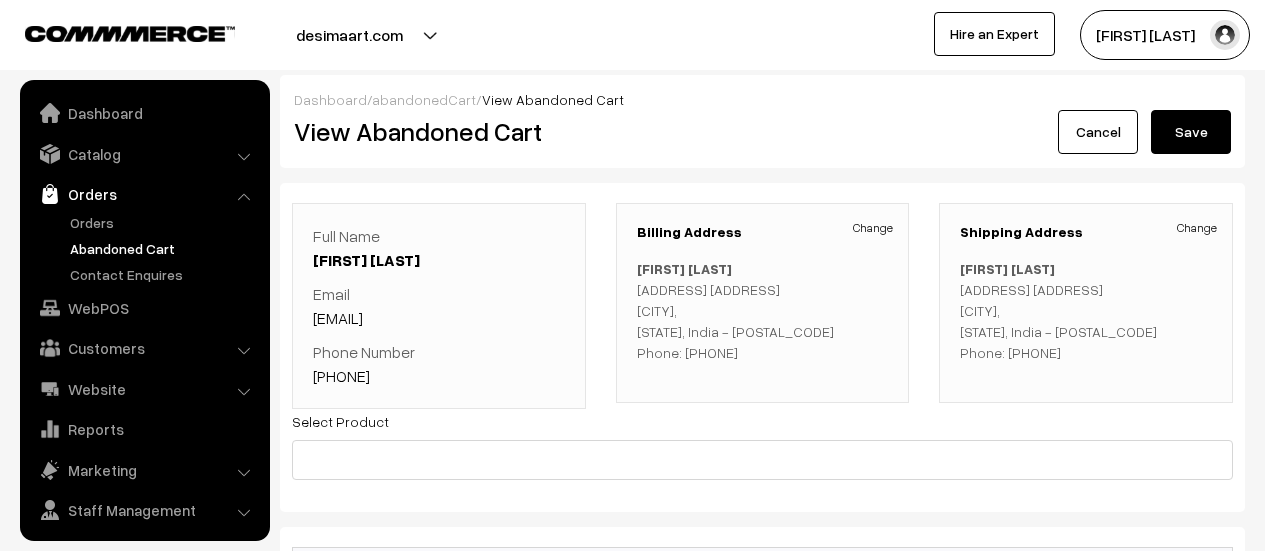 scroll, scrollTop: 0, scrollLeft: 0, axis: both 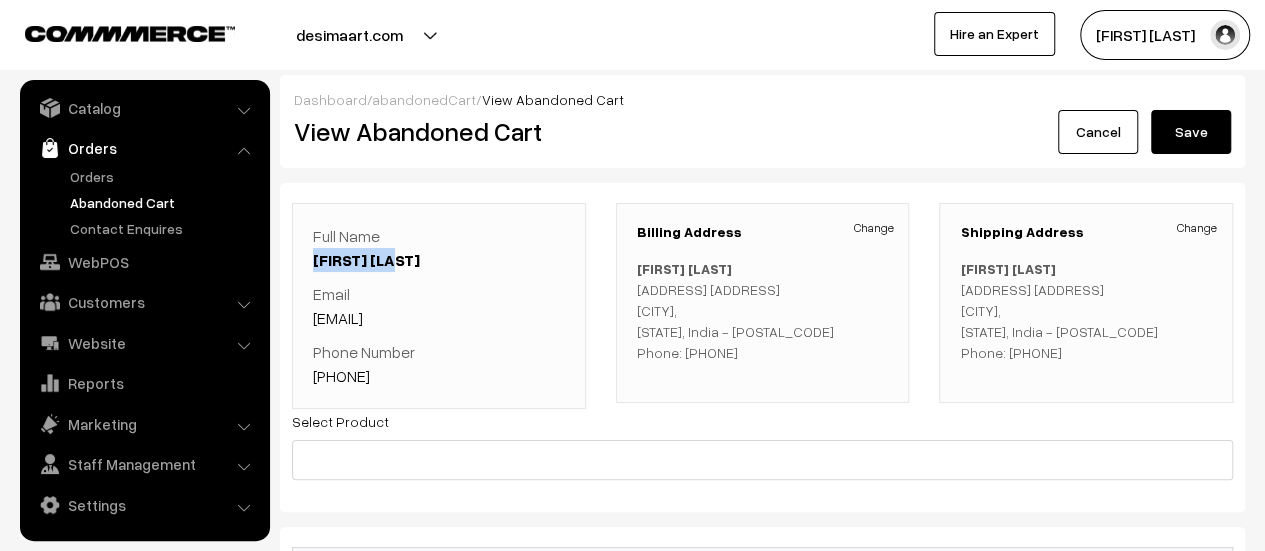 drag, startPoint x: 402, startPoint y: 257, endPoint x: 306, endPoint y: 263, distance: 96.18732 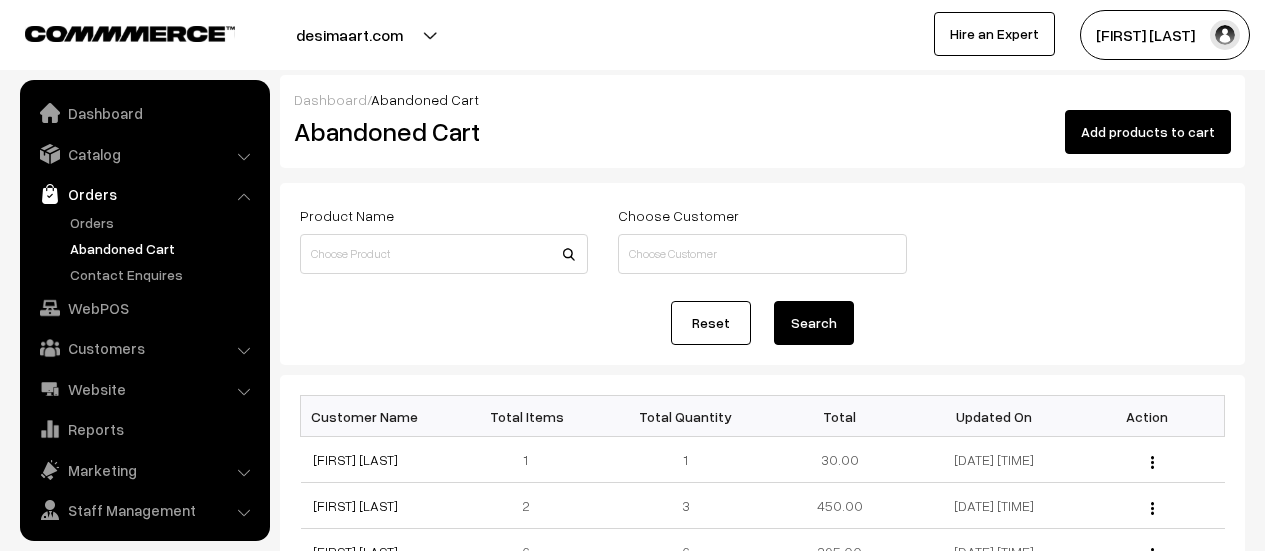 scroll, scrollTop: 95, scrollLeft: 0, axis: vertical 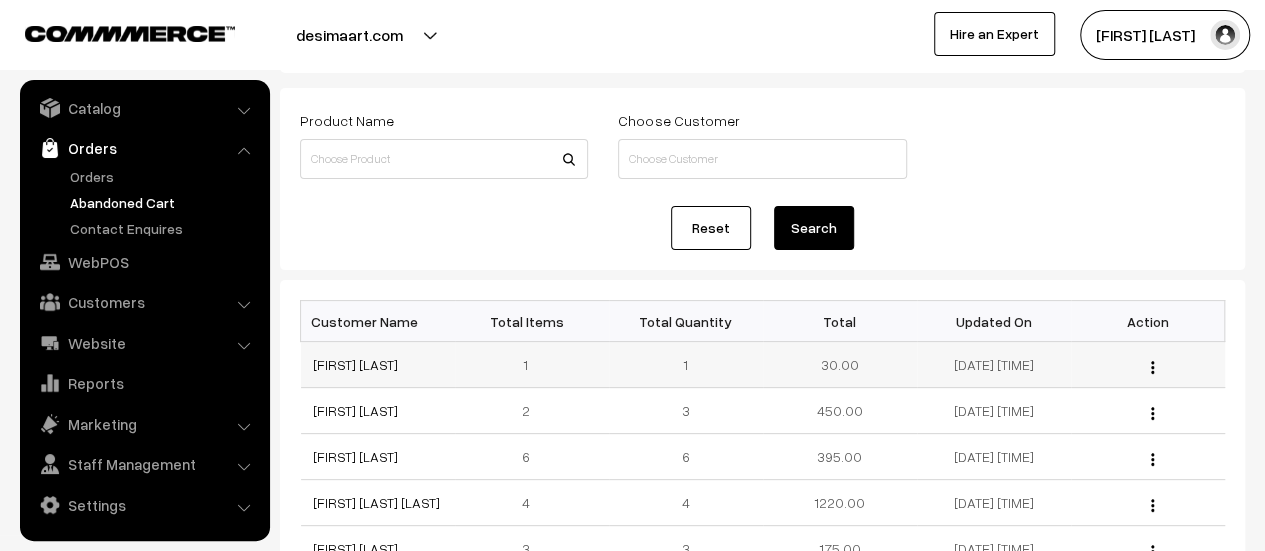 drag, startPoint x: 1000, startPoint y: 364, endPoint x: 888, endPoint y: 367, distance: 112.04017 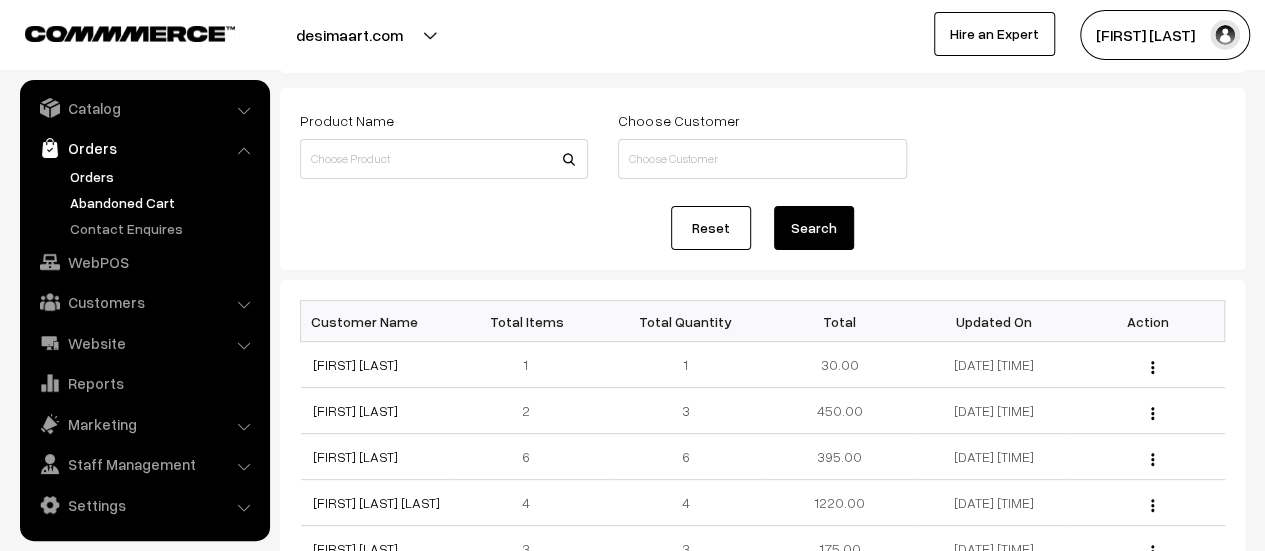 click on "Orders" at bounding box center [164, 176] 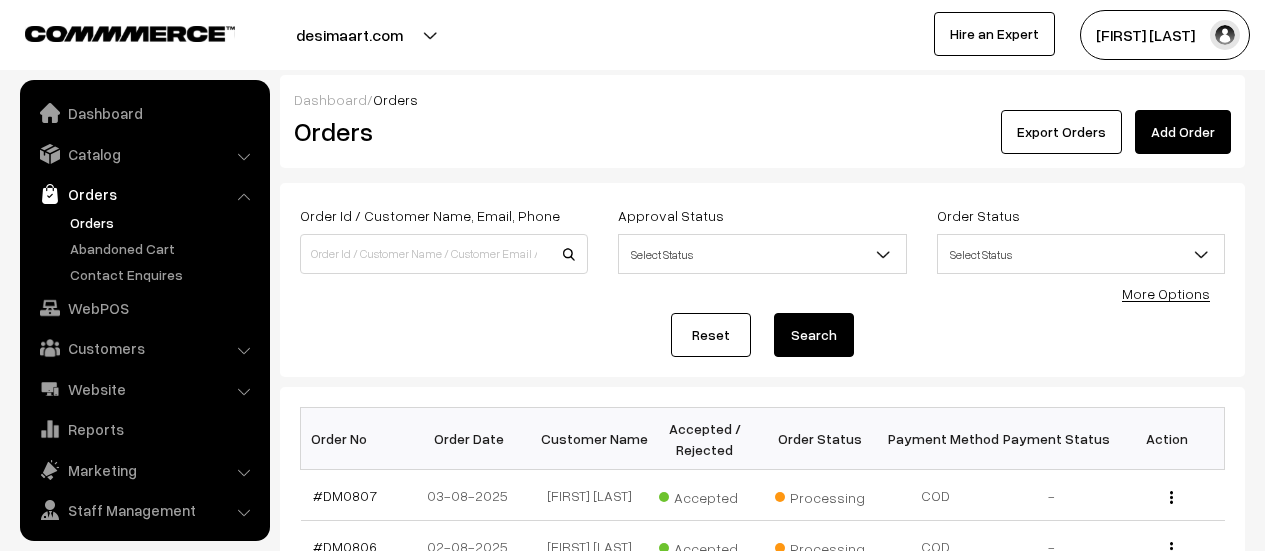 scroll, scrollTop: 0, scrollLeft: 0, axis: both 